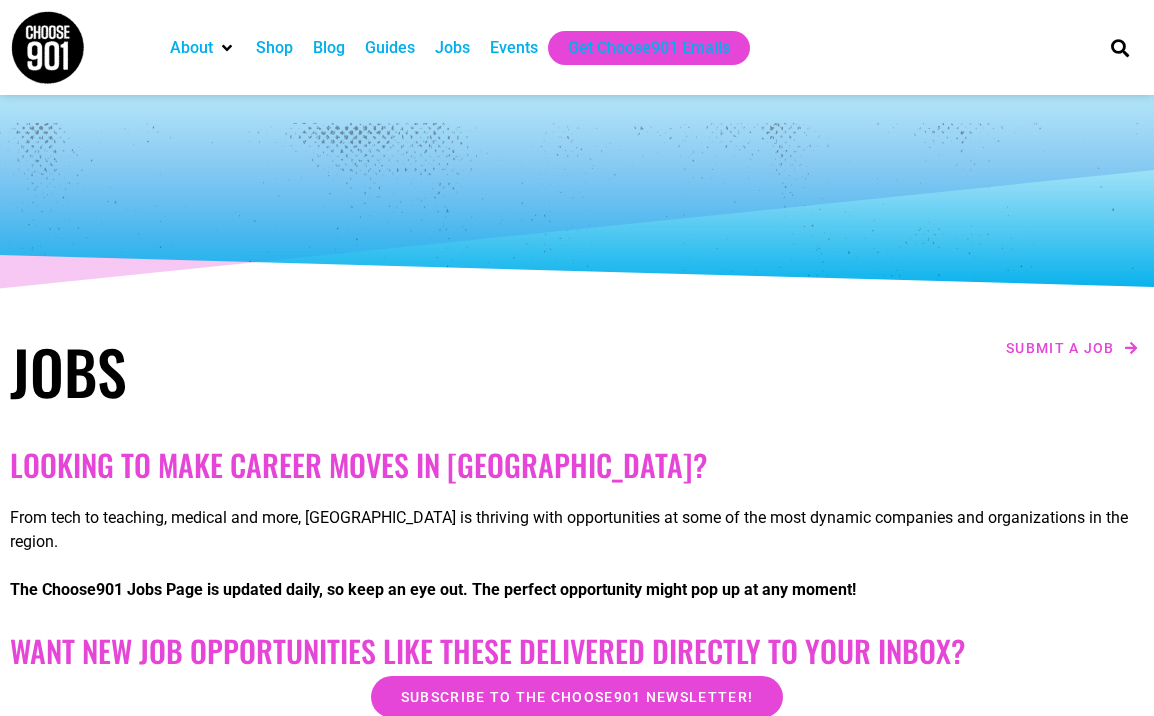 scroll, scrollTop: 0, scrollLeft: 0, axis: both 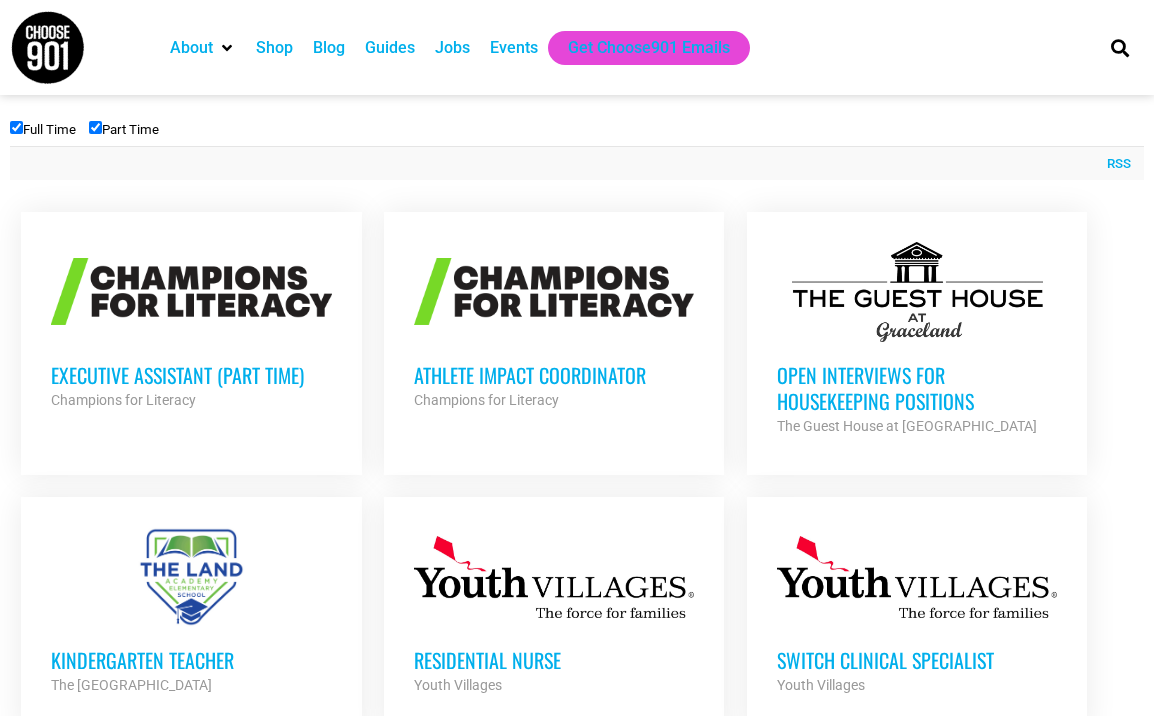 click on "Executive Assistant (Part Time)" at bounding box center (191, 375) 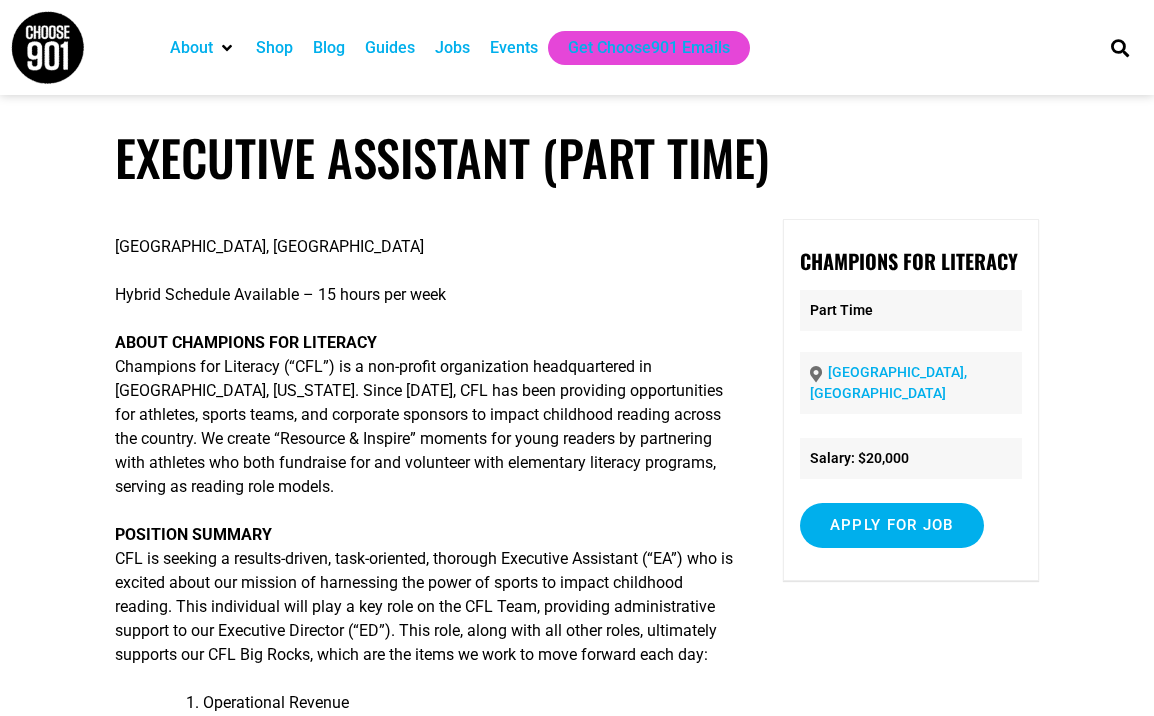 scroll, scrollTop: 0, scrollLeft: 0, axis: both 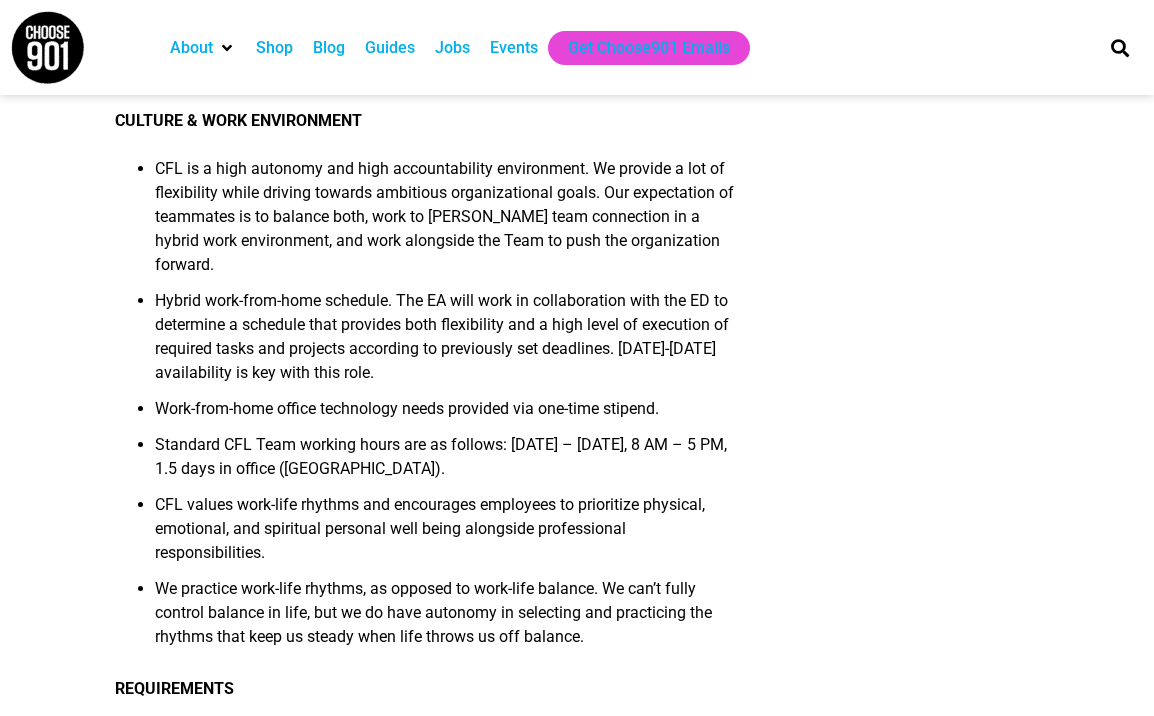 click on "CFL is a high autonomy and high accountability environment. We provide a lot of flexibility while driving towards ambitious organizational goals. Our expectation of teammates is to balance both, work to [PERSON_NAME] team connection in a hybrid work environment, and work alongside the Team to push the organization forward." at bounding box center (445, 223) 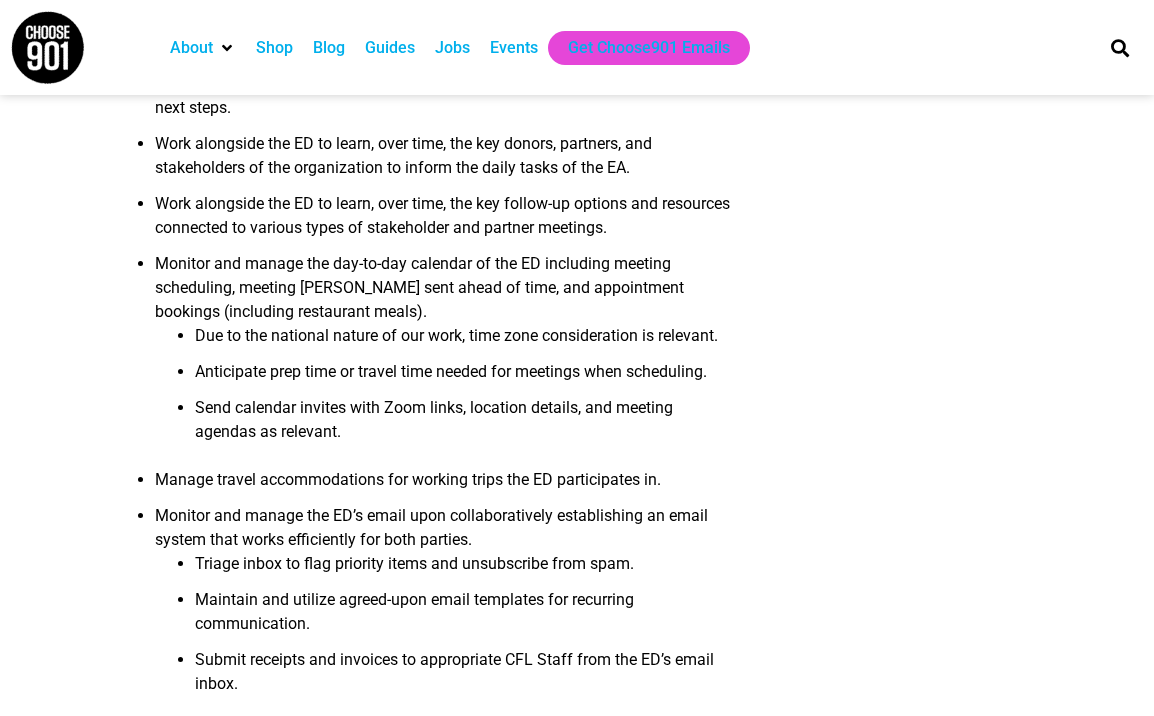 scroll, scrollTop: 2132, scrollLeft: 0, axis: vertical 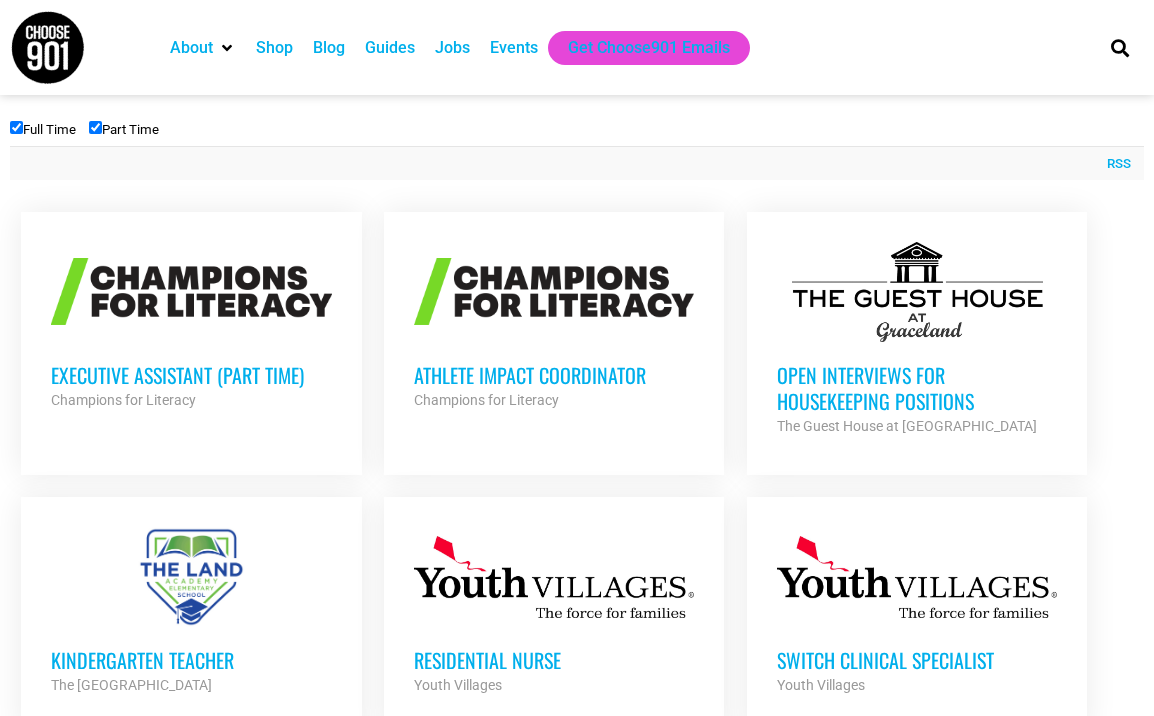 click on "Executive Assistant (Part Time)" at bounding box center (191, 375) 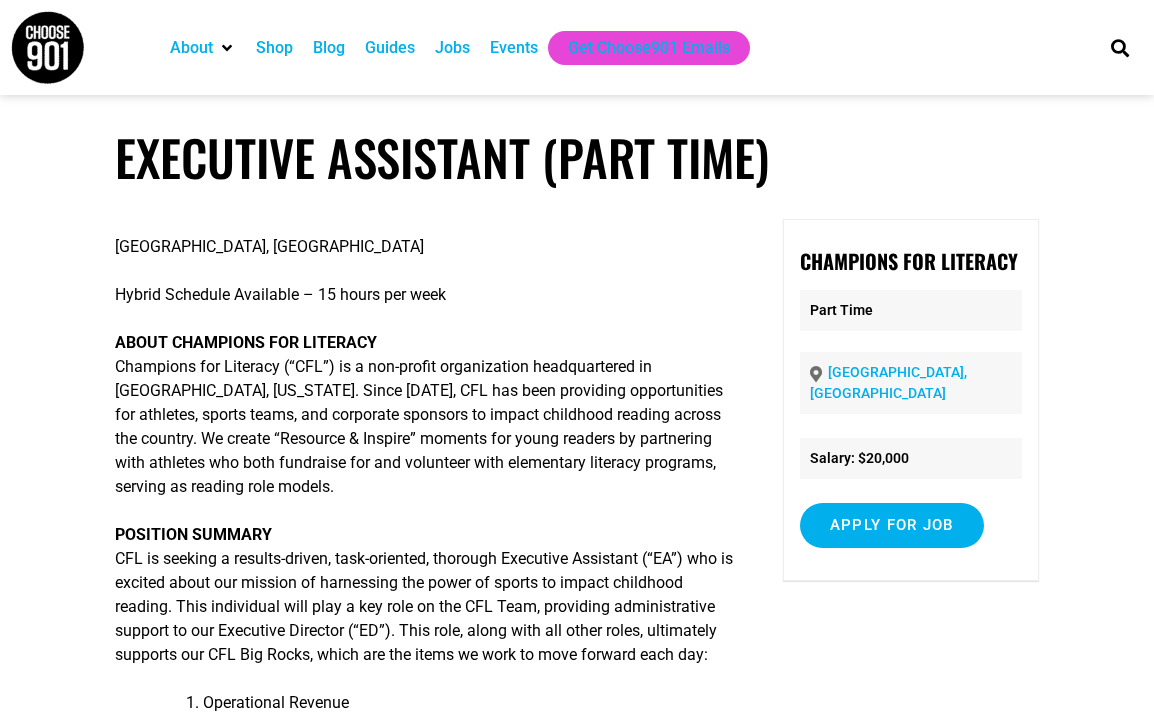scroll, scrollTop: 0, scrollLeft: 0, axis: both 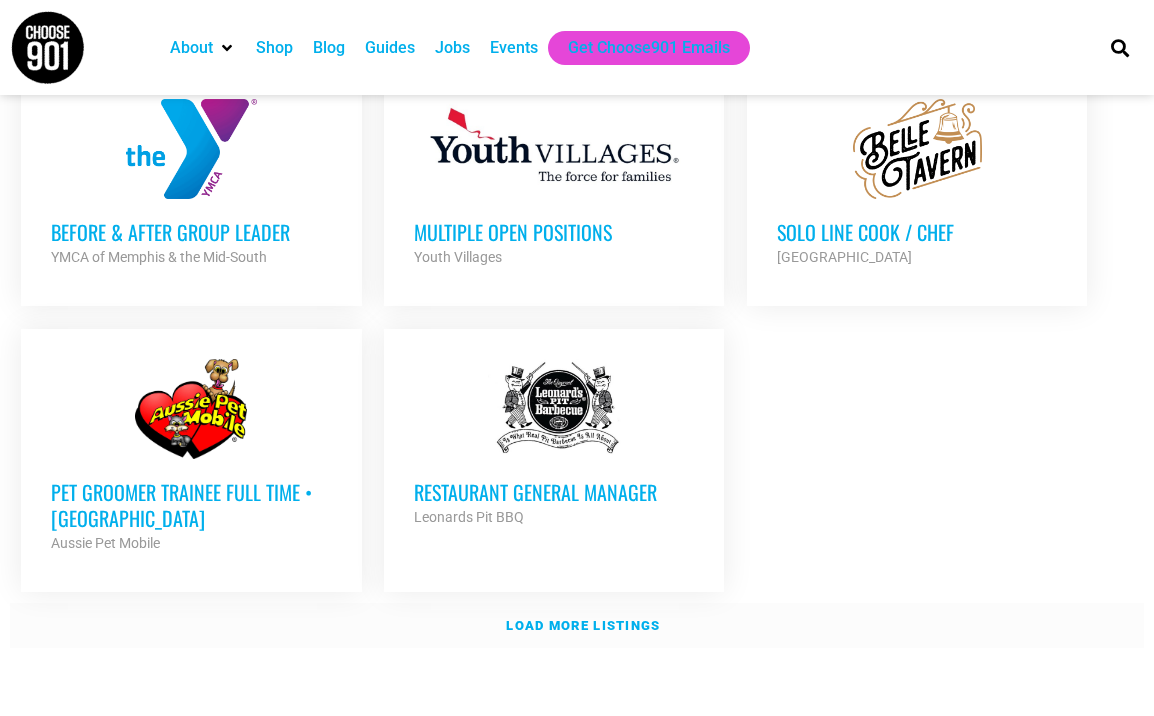 click on "Load more listings" at bounding box center (577, 626) 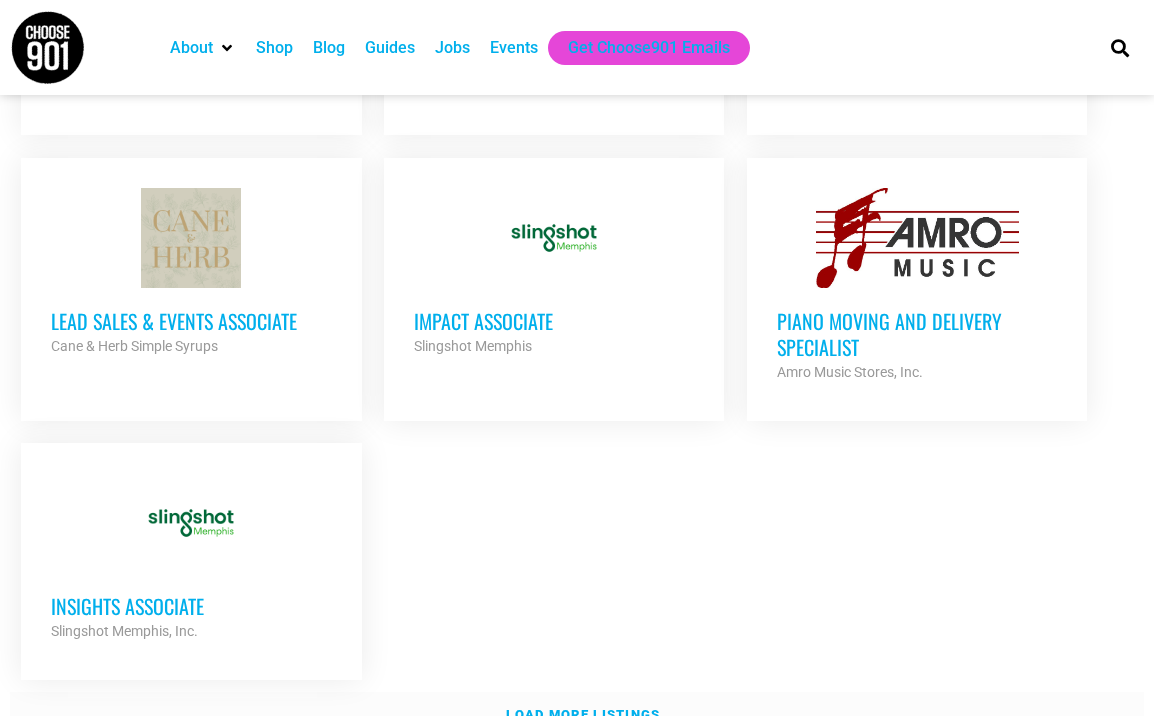 scroll, scrollTop: 4160, scrollLeft: 0, axis: vertical 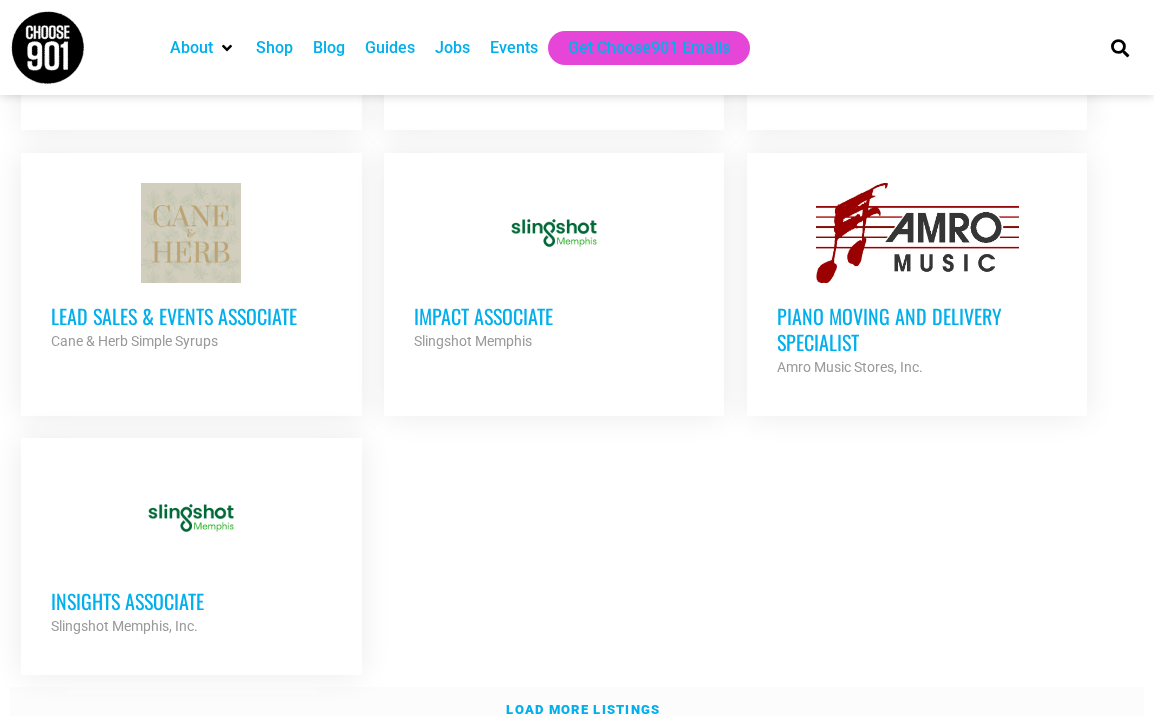 click on "Load more listings" at bounding box center [577, 710] 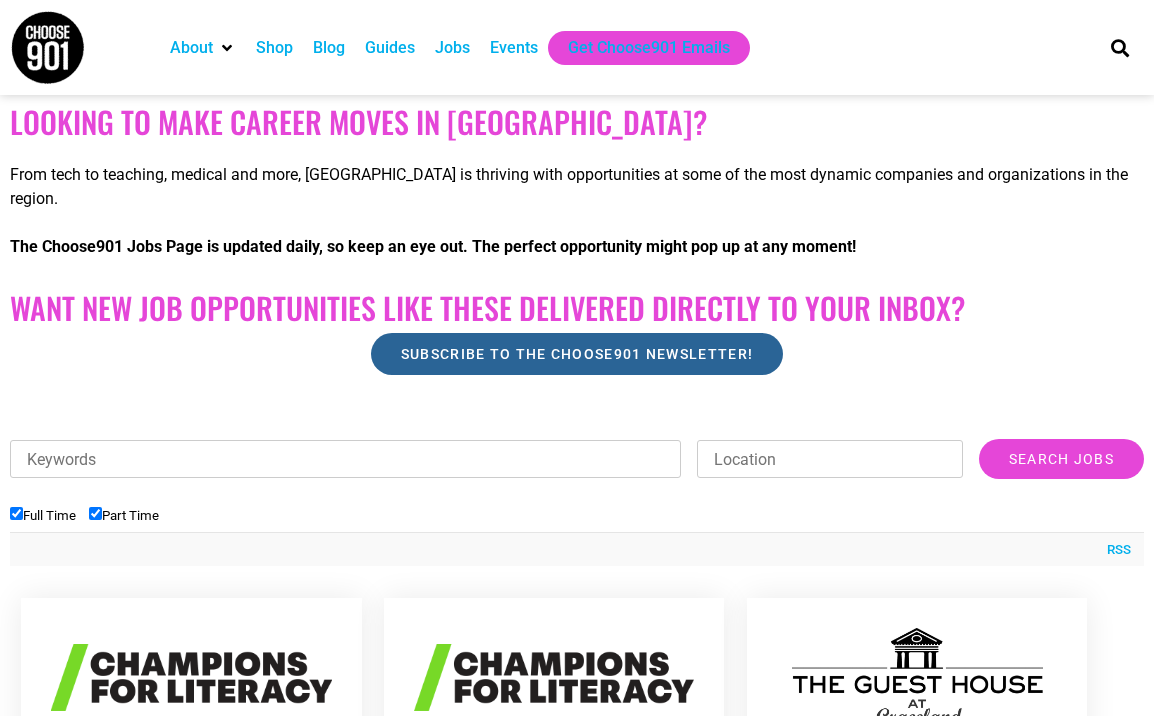 scroll, scrollTop: 285, scrollLeft: 0, axis: vertical 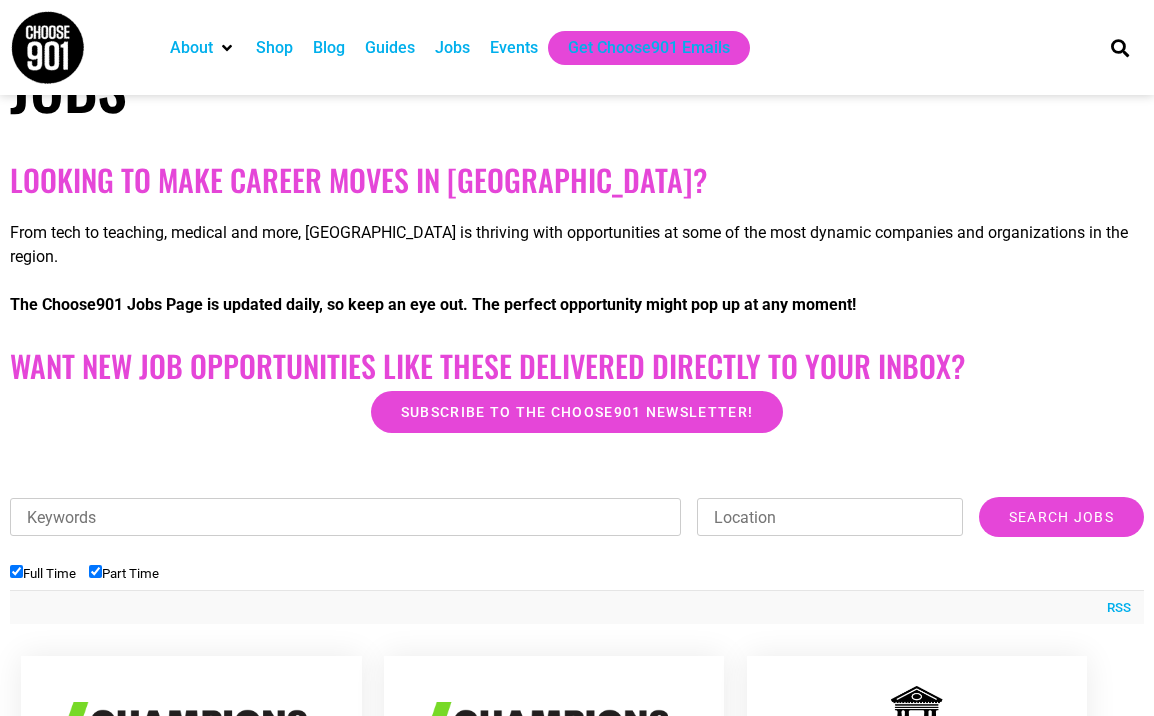 click on "Events" at bounding box center [514, 48] 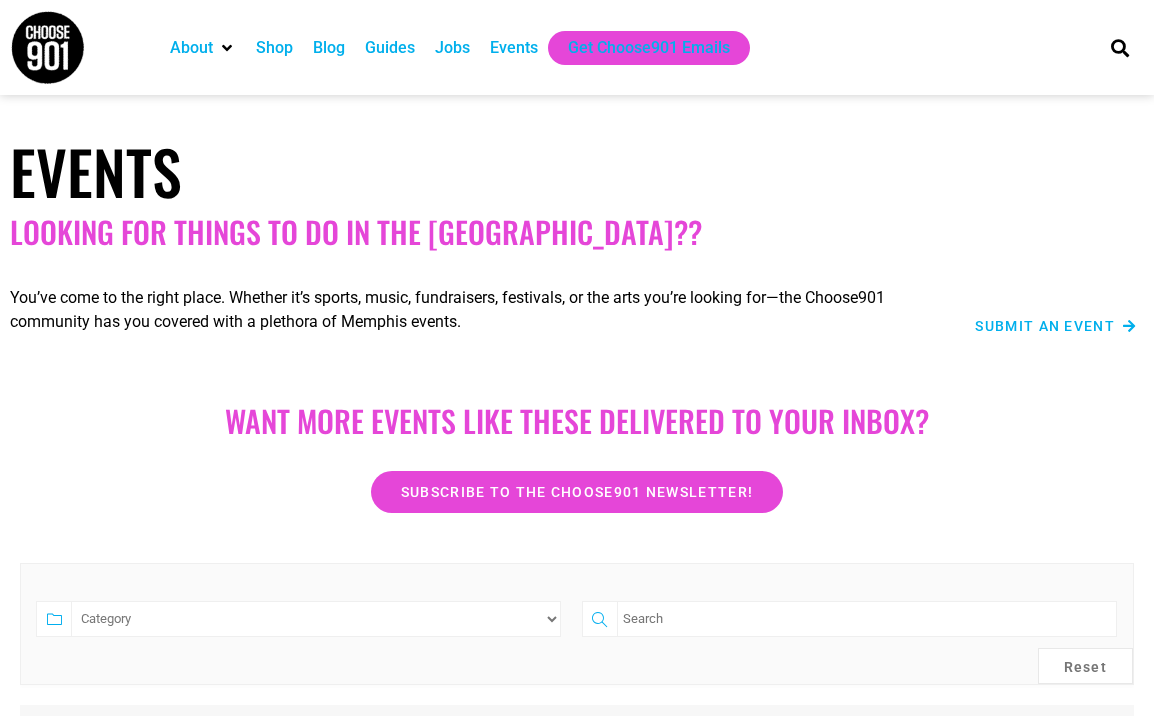 scroll, scrollTop: 0, scrollLeft: 0, axis: both 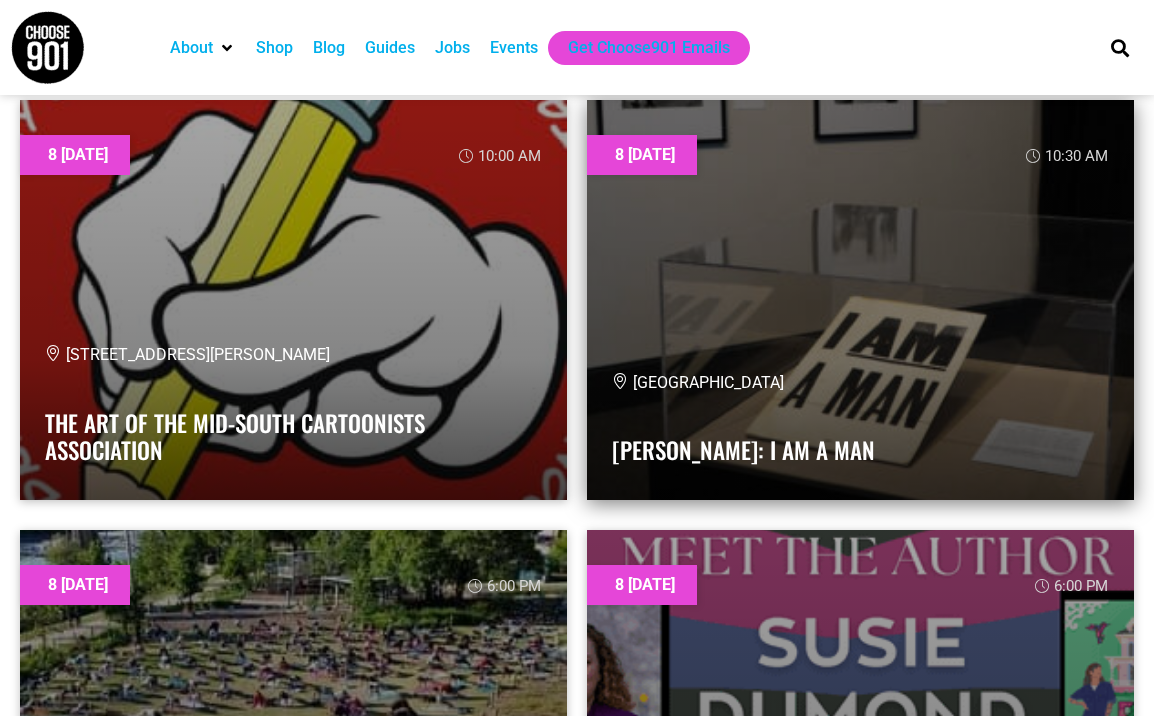 click at bounding box center [860, 300] 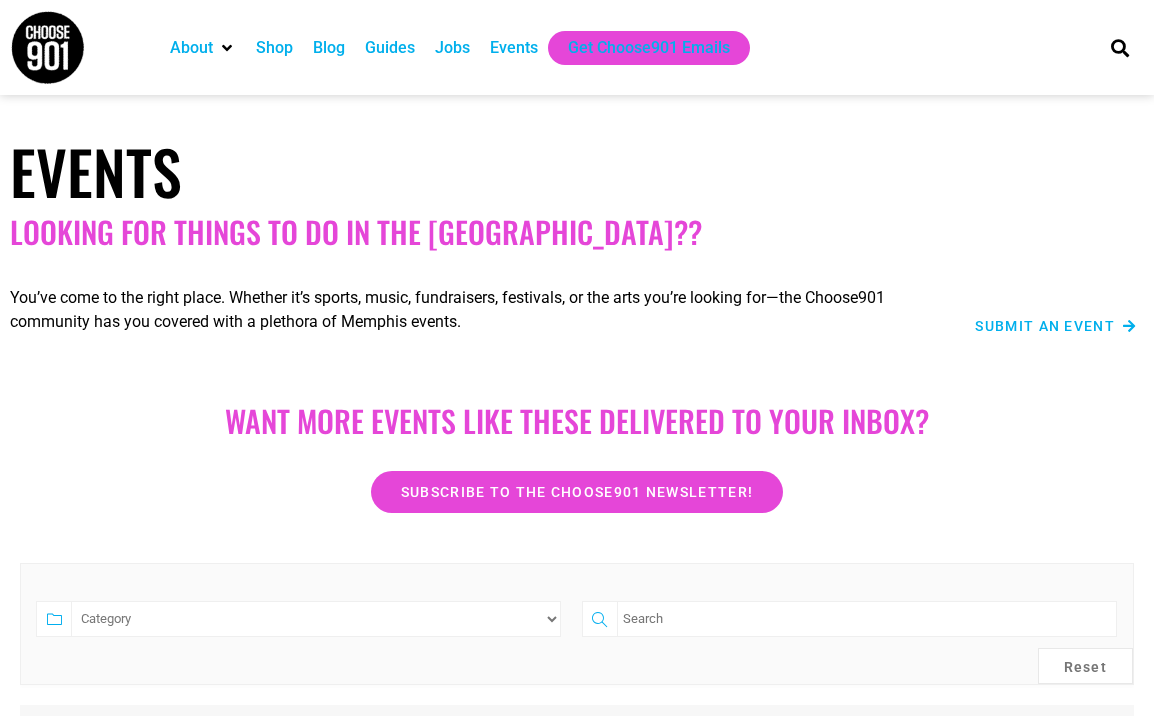 scroll, scrollTop: 1990, scrollLeft: 0, axis: vertical 